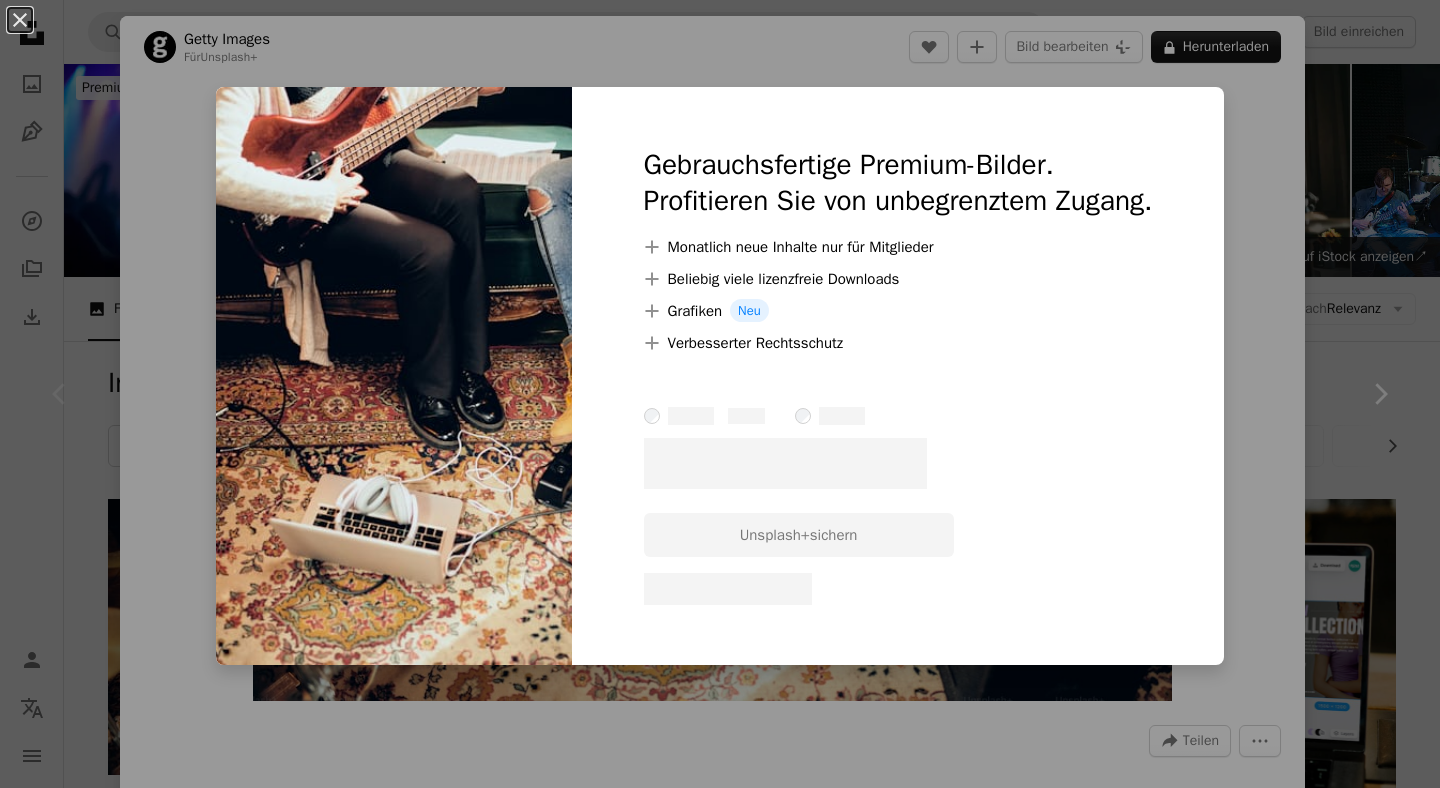 scroll, scrollTop: 168, scrollLeft: 0, axis: vertical 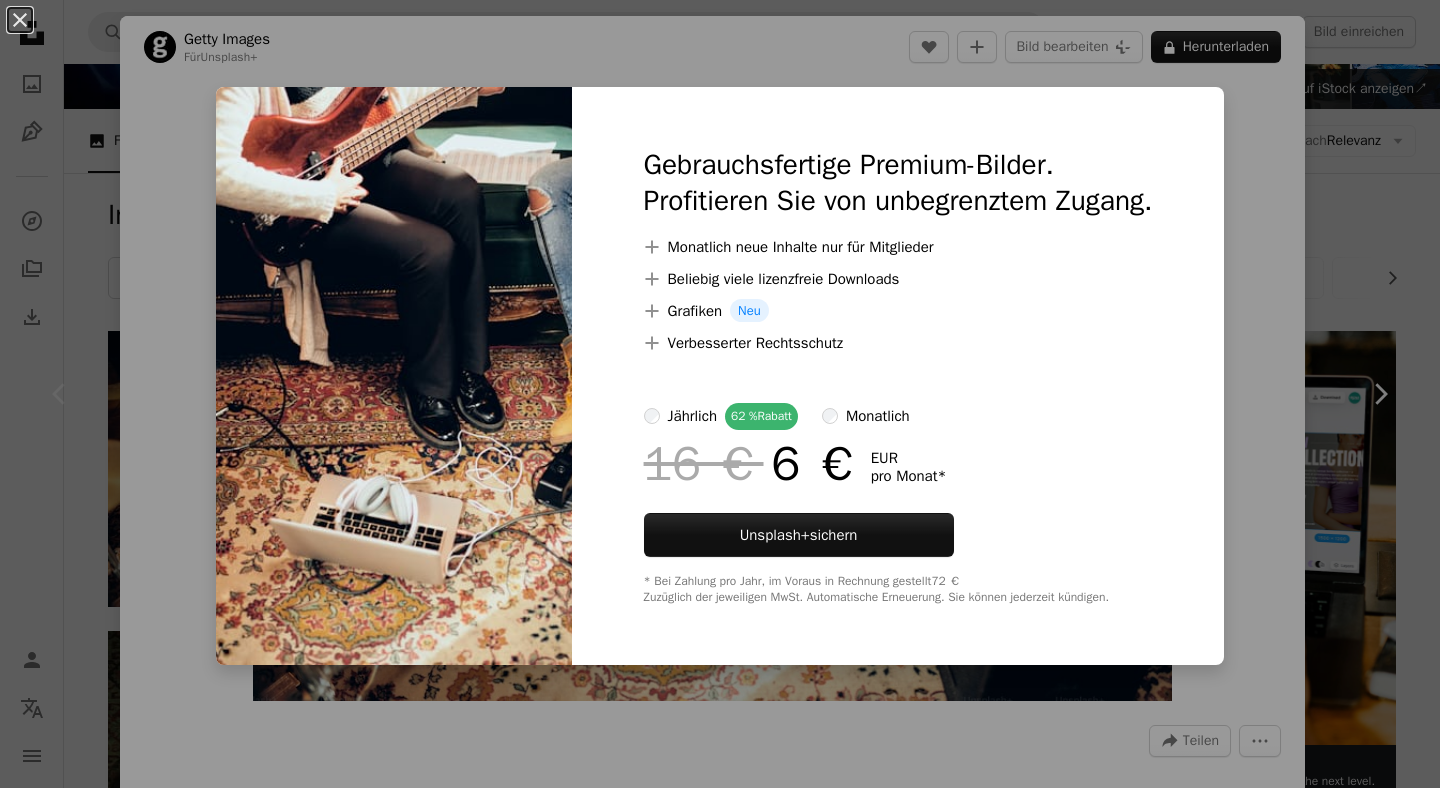 click on "An X shape Gebrauchsfertige Premium-Bilder. Profitieren Sie von unbegrenztem Zugang. A plus sign Monatlich neue Inhalte nur für Mitglieder A plus sign Beliebig viele lizenzfreie Downloads A plus sign Grafiken  Neu A plus sign Verbesserter Rechtsschutz jährlich 62 %  Rabatt monatlich 16 €   6 € EUR pro Monat * Unsplash+  sichern * Bei Zahlung pro Jahr, im Voraus in Rechnung gestellt  72 € Zuzüglich der jeweiligen MwSt. Automatische Erneuerung. Sie können jederzeit kündigen." at bounding box center [720, 394] 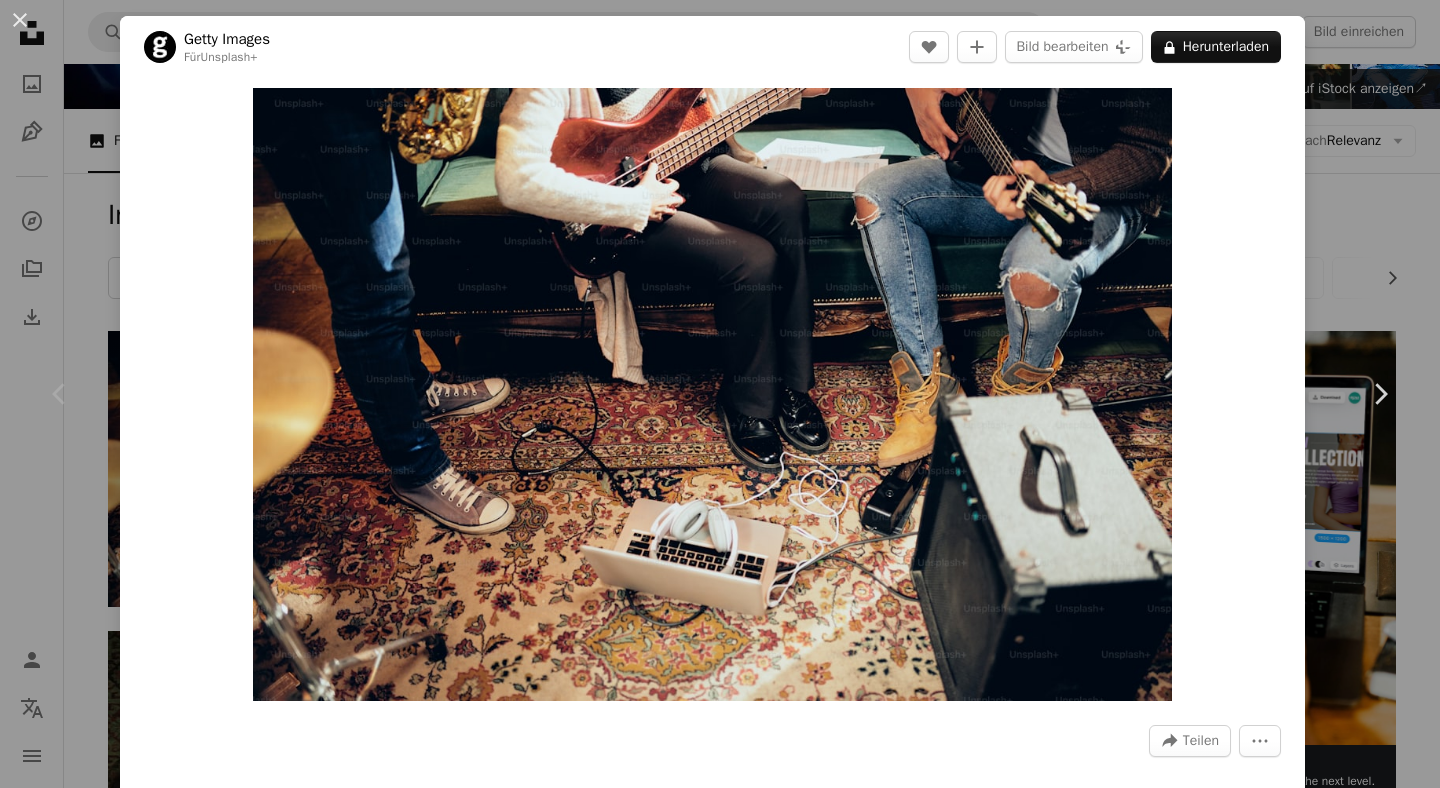 click on "An X shape Chevron left Chevron right Getty Images Für Unsplash+ A heart A plus sign Bild bearbeiten Plus sign for Unsplash+ A lock Herunterladen Zoom in A forward-right arrow Teilen More Actions Calendar outlined Veröffentlicht am 24. August 2022 Safety Lizenziert unter der Unsplash+ Lizenz Volk Musik Männer Industrie Künstler Elektrogitarre Weiße Menschen Spielen Gitarrist Verstärker häusliches Leben Wohnzimmer Berufliche Tätigkeit Jugendkultur Afrikanische Ethnizität Die Medien Tonaufnahmegeräte Hintergrundmotive Ähnliche Bilder Plus sign for Unsplash+ A heart A plus sign Getty Images Für Unsplash+ A lock Herunterladen Plus sign for Unsplash+ A heart A plus sign Getty Images Für Unsplash+ A lock Herunterladen Plus sign for Unsplash+ A heart A plus sign A F Für Unsplash+ A lock Herunterladen" at bounding box center [720, 394] 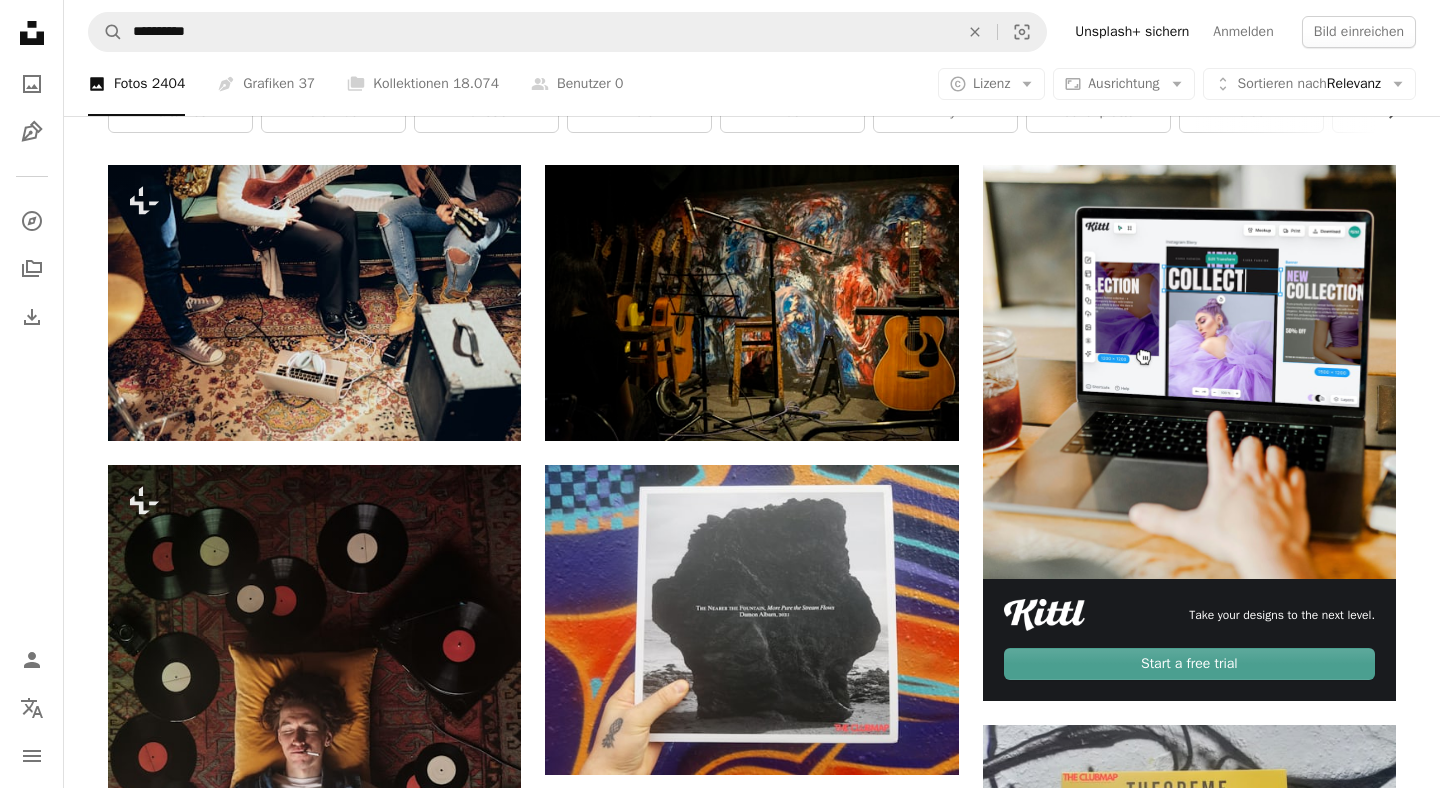 scroll, scrollTop: 326, scrollLeft: 0, axis: vertical 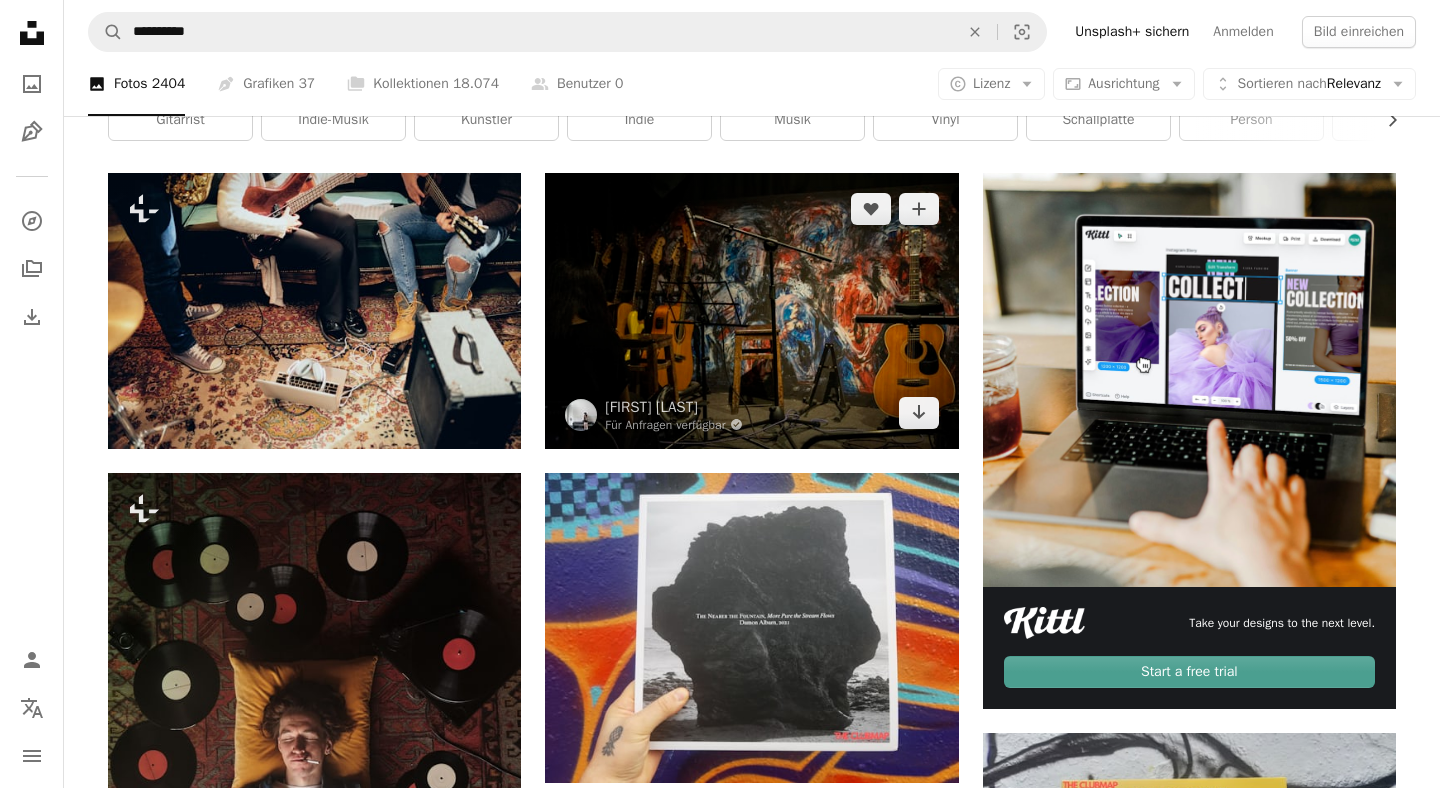 click at bounding box center [751, 310] 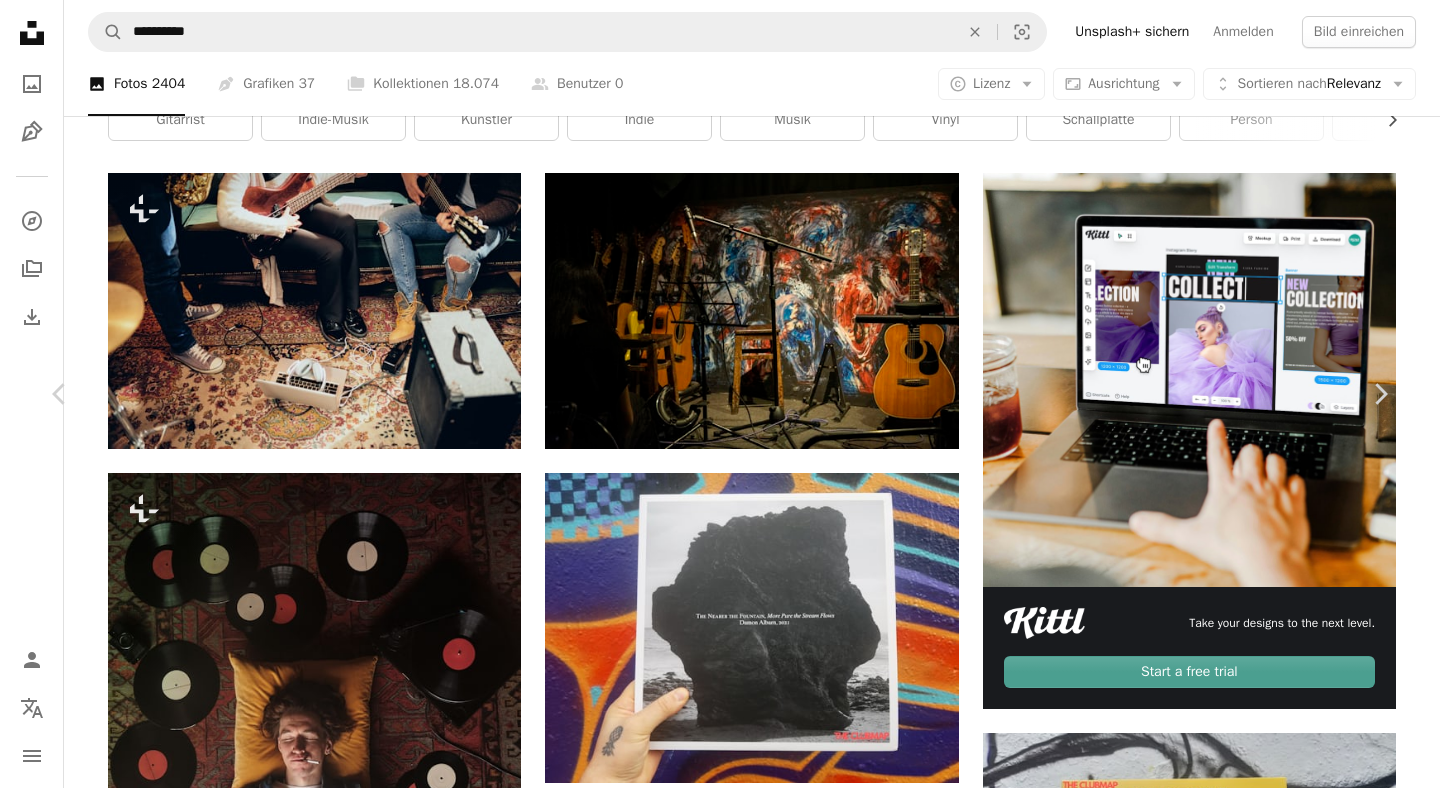 click on "Chevron down" 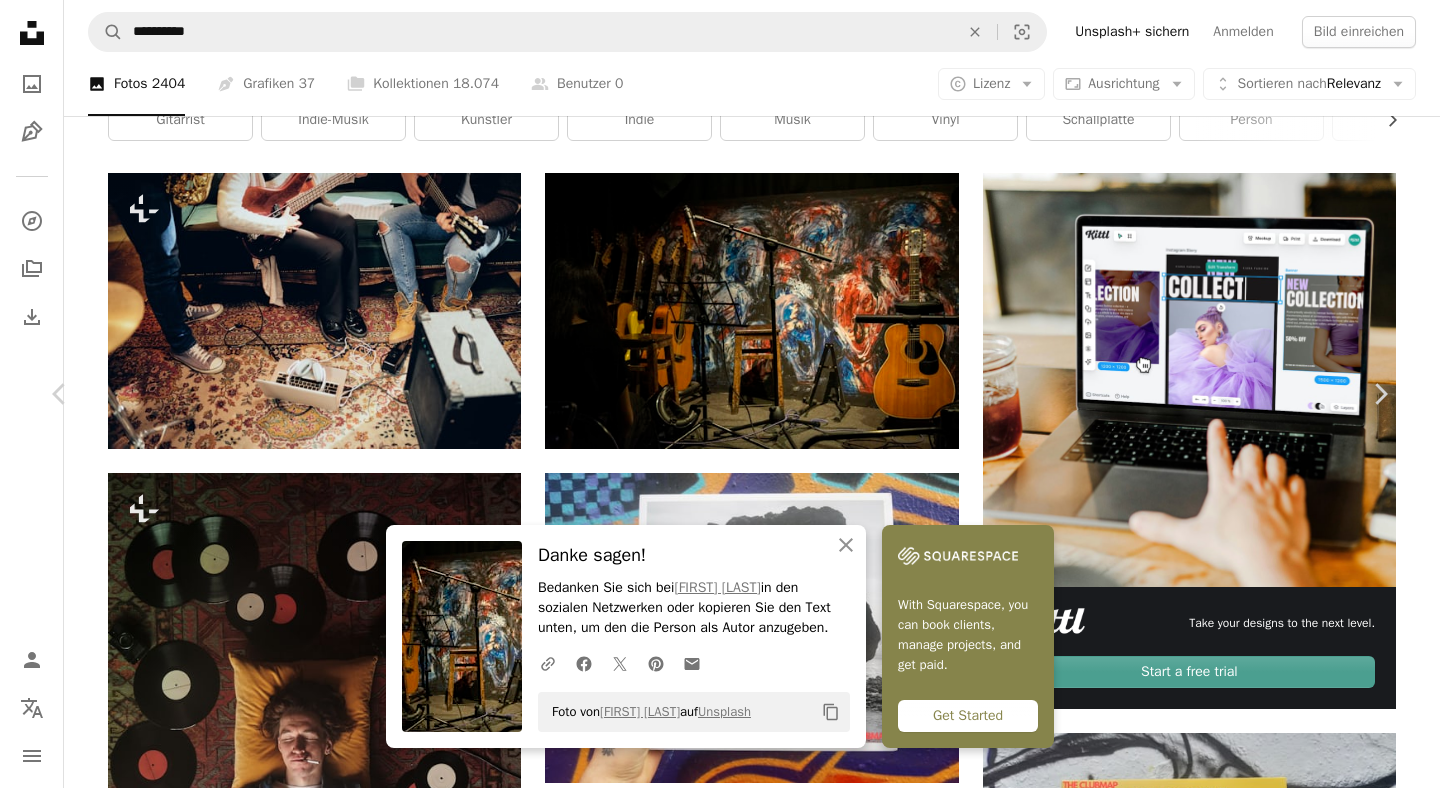 click on "An X shape Chevron left Chevron right An X shape Schließen Danke sagen! Bedanken Sie sich bei [NAME] in den sozialen Netzwerken oder kopieren Sie den Text unten, um den die Person als Autor anzugeben. A URL sharing icon (chains) Facebook icon X (formerly Twitter) icon Pinterest icon An envelope Foto von [NAME] auf Unsplash Copy content With Squarespace, you can book clients, manage projects, and get paid. Get Started [NAME] Für Anfragen verfügbar A checkmark inside of a circle A heart A plus sign Bild bearbeiten Plus sign for Unsplash+ Kostenlos herunterladen Chevron down Zoom in Aufrufe 23.787 Downloads 211 A forward-right arrow Teilen Info icon Info More Actions A map marker [CITY], [COUNTRY] Calendar outlined Veröffentlicht am 11. Mai 2024 Camera NIKON CORPORATION, NIKON D5300 Safety Kostenlos zu verwenden im Rahmen der Unsplash Lizenz Gitarre Indie-Musik Bühnenkulisse frau Mensch Musik Weiblich Erwachsene Konzert Vietnam Menge Mikrofon" at bounding box center [720, 4606] 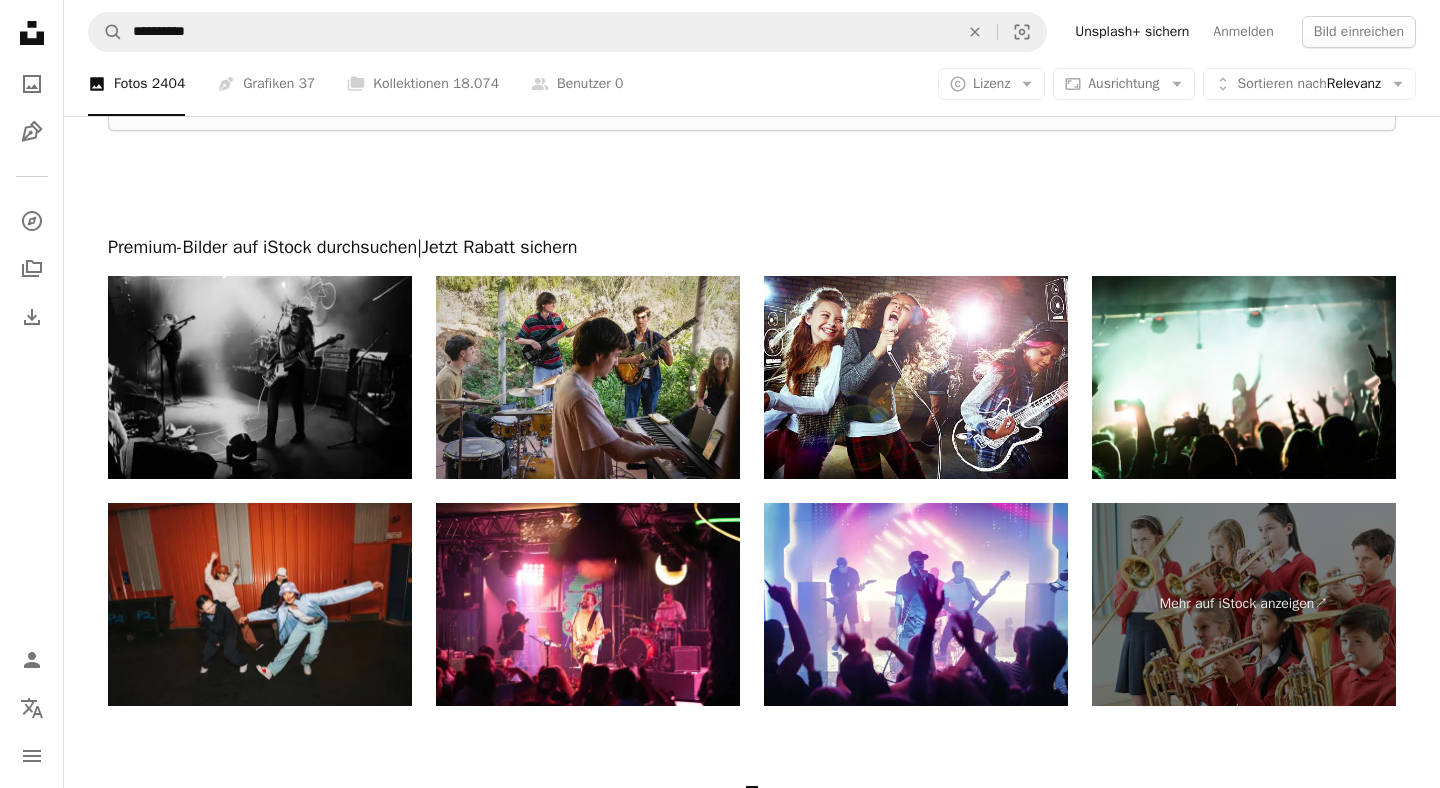 scroll, scrollTop: 3602, scrollLeft: 0, axis: vertical 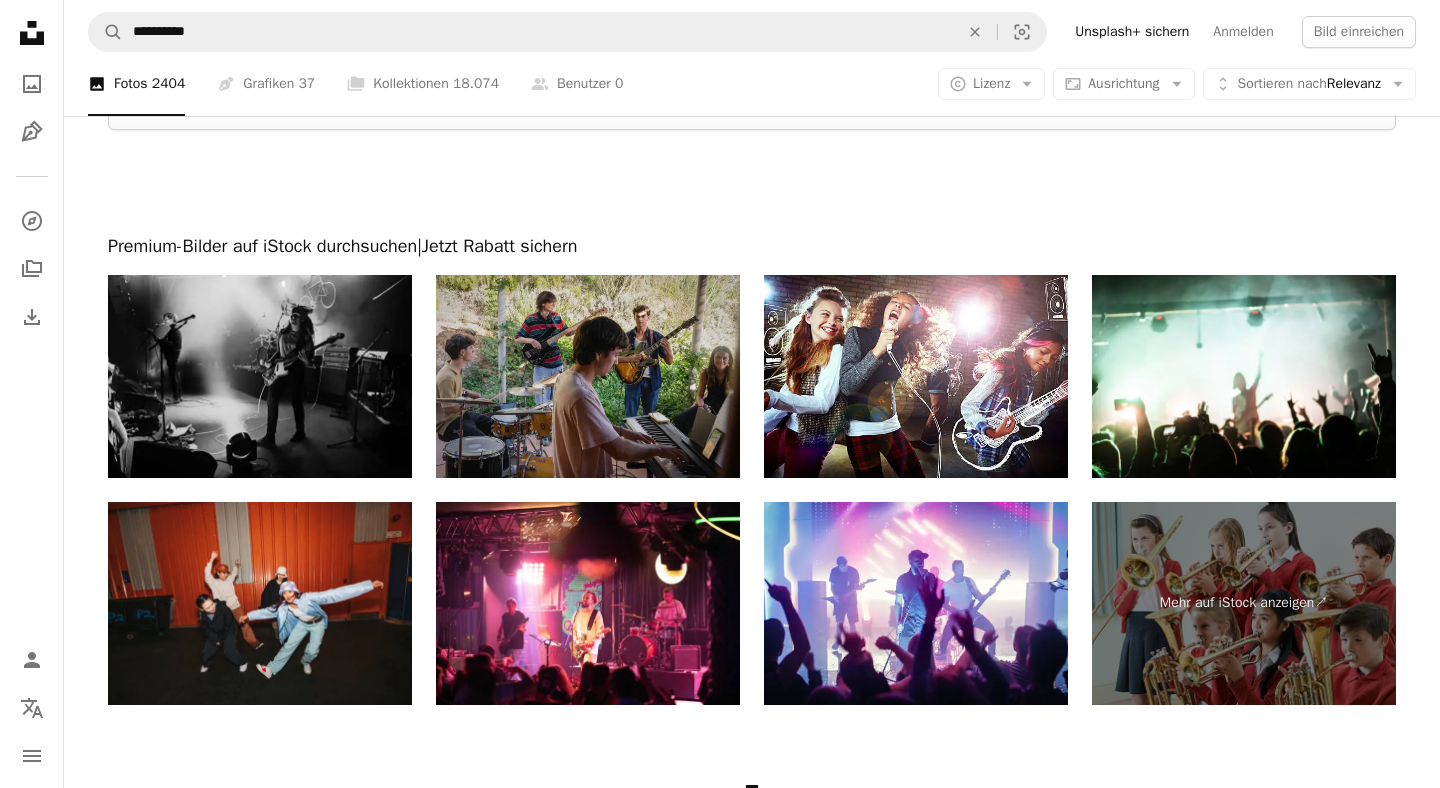 click at bounding box center (588, 376) 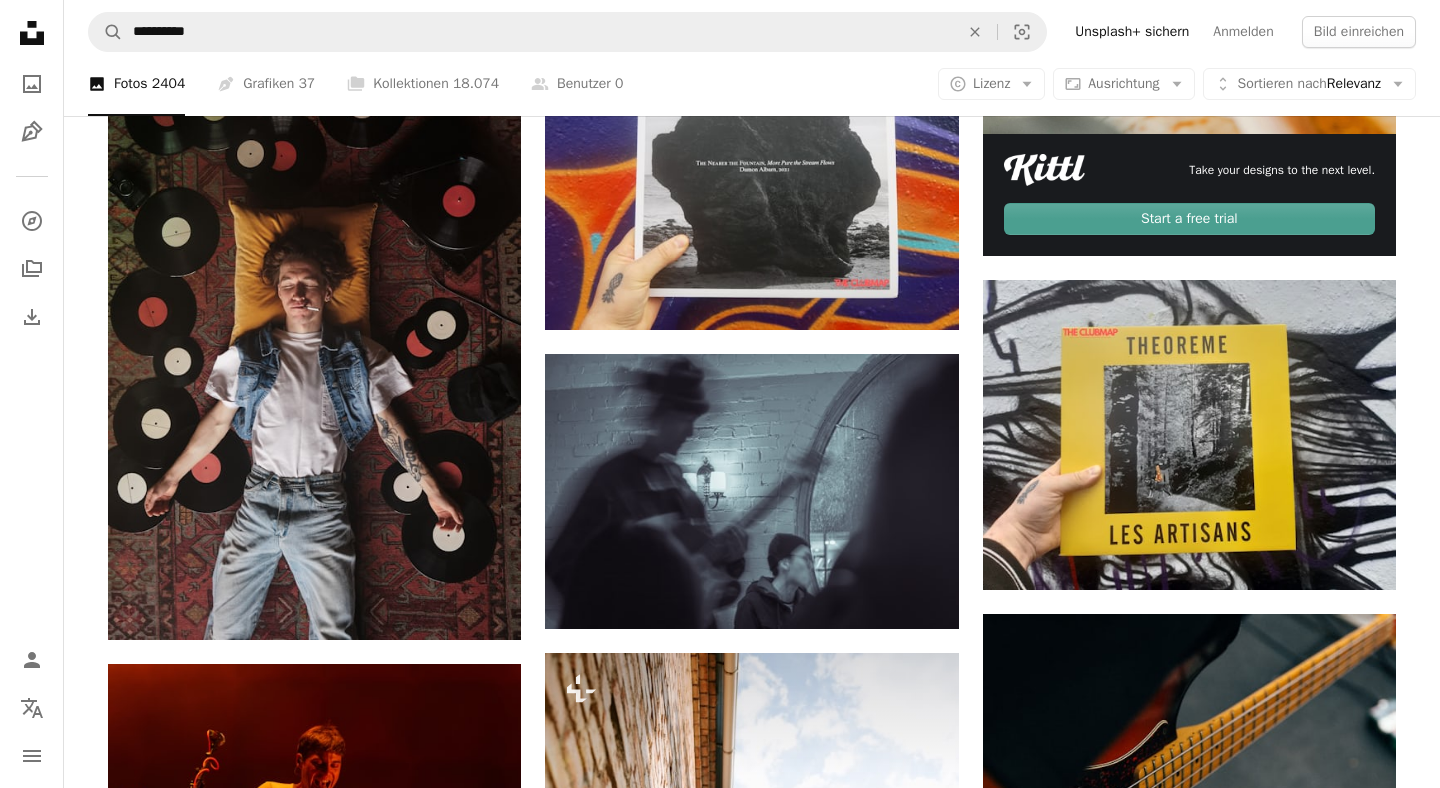 scroll, scrollTop: 691, scrollLeft: 0, axis: vertical 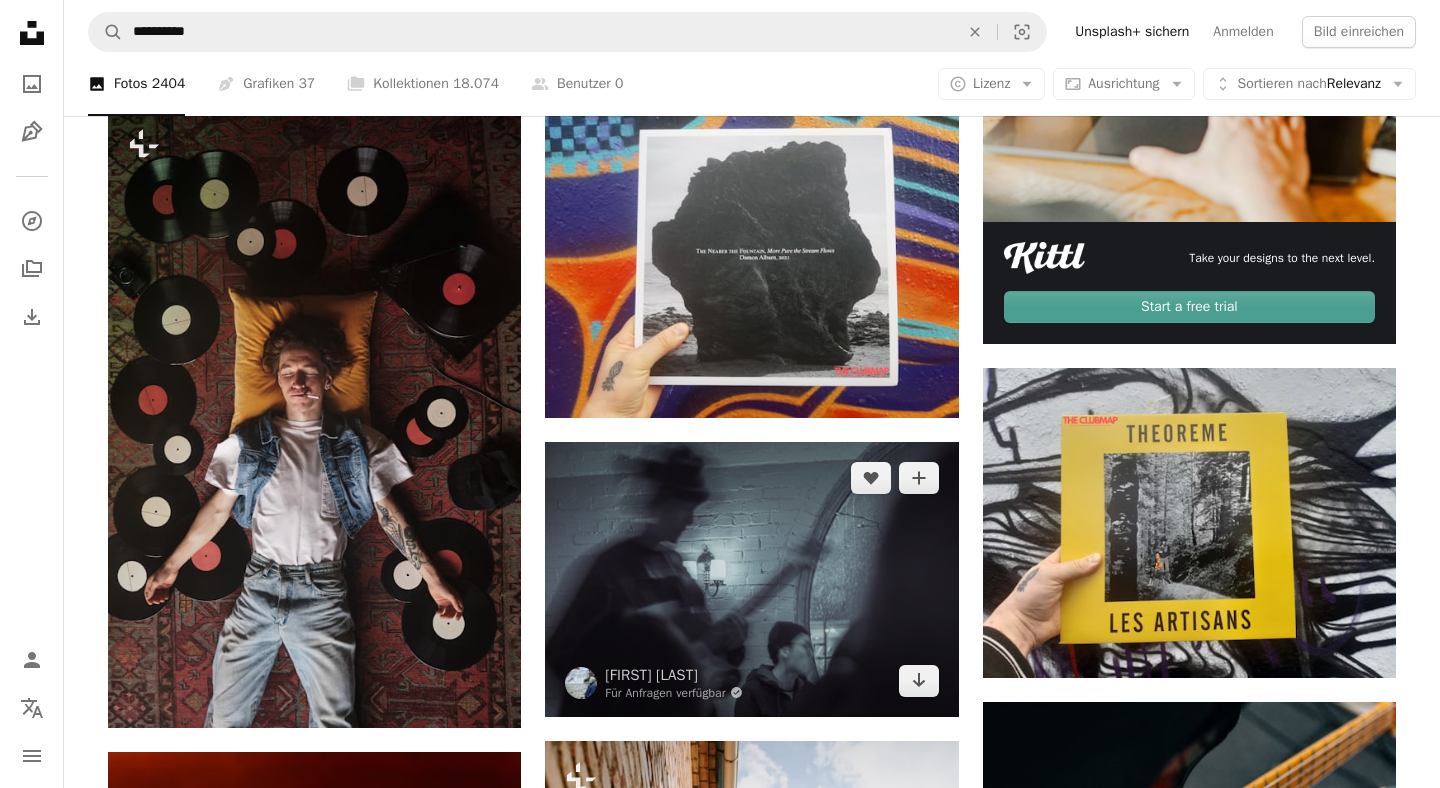 click at bounding box center [751, 579] 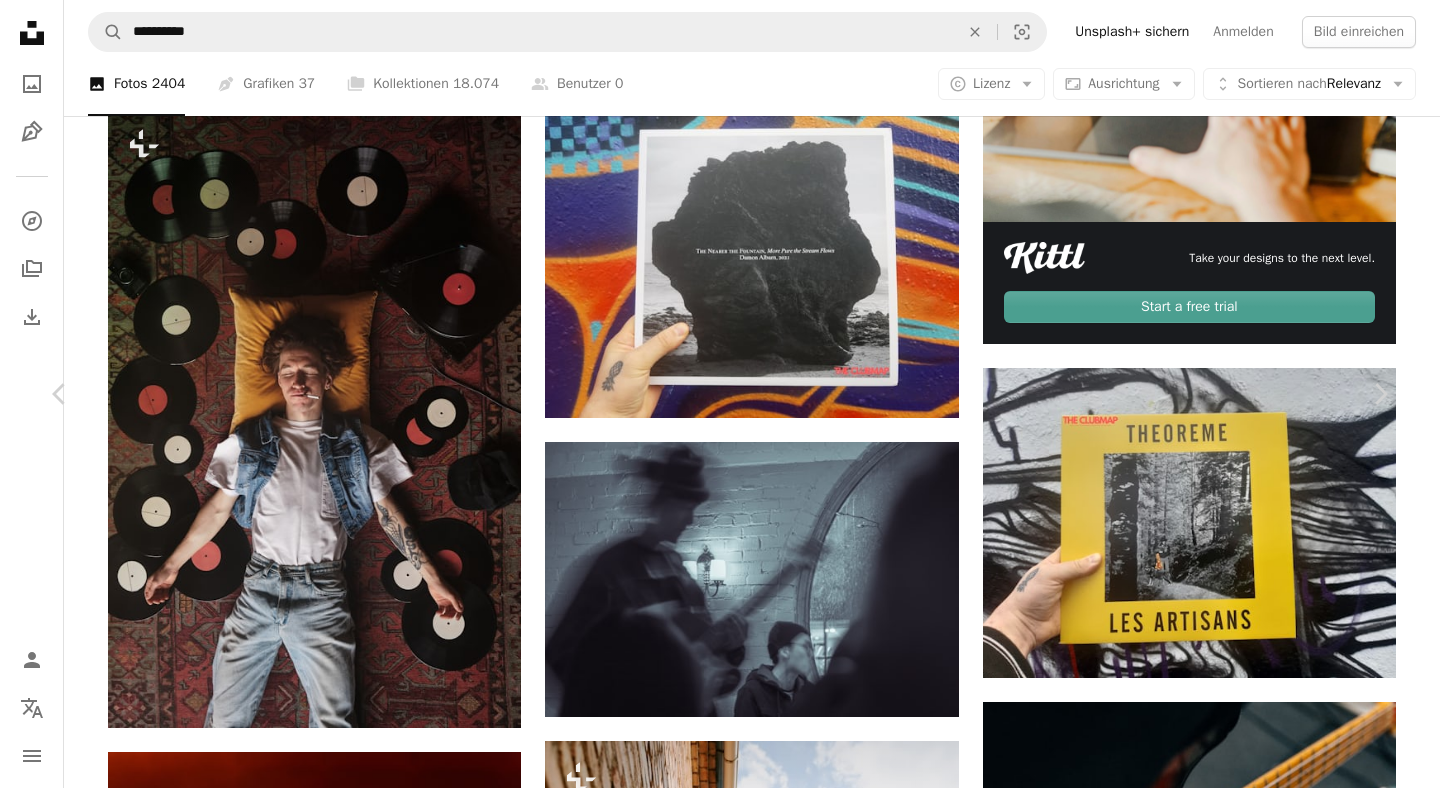 click on "Chevron down" 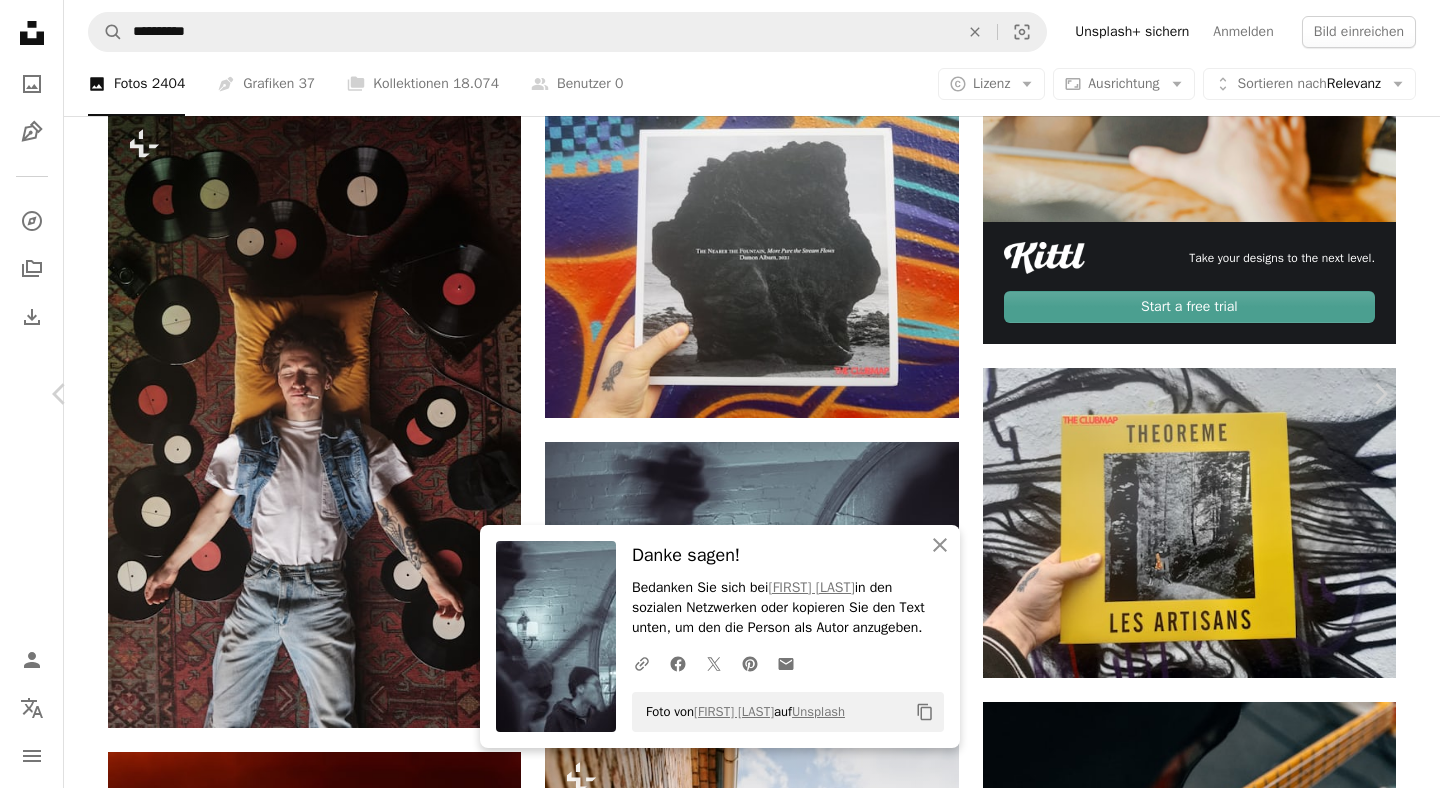 click on "An X shape Chevron left Chevron right An X shape Schließen Danke sagen! Bedanken Sie sich bei [NAME] in den sozialen Netzwerken oder kopieren Sie den Text unten, um den die Person als Autor anzugeben. A URL sharing icon (chains) Facebook icon X (formerly Twitter) icon Pinterest icon An envelope Foto von [NAME] auf Unsplash Copy content [NAME] Für Anfragen verfügbar A checkmark inside of a circle A heart A plus sign Bild bearbeiten Plus sign for Unsplash+ Kostenlos herunterladen Chevron down Zoom in Aufrufe 34.245 Downloads 339 A forward-right arrow Teilen Info icon Info More Actions A map marker Café [COUNTRY], West 37th Street, [CITY], [STATE], [COUNTRY] Calendar outlined Veröffentlicht am 4. März 2023 Camera Canon, EOS RP Safety Kostenlos zu verwenden im Rahmen der Unsplash Lizenz Musik Nacht Gitarre Asiatisch verwischen Ziegel Leistung Band Jung Unterhaltung zeigen Gitarrist schütteln Indie Indie-Musik Künstler Indie-Band Mann Gesicht New York Creative Commons-Bilder |" at bounding box center (720, 4241) 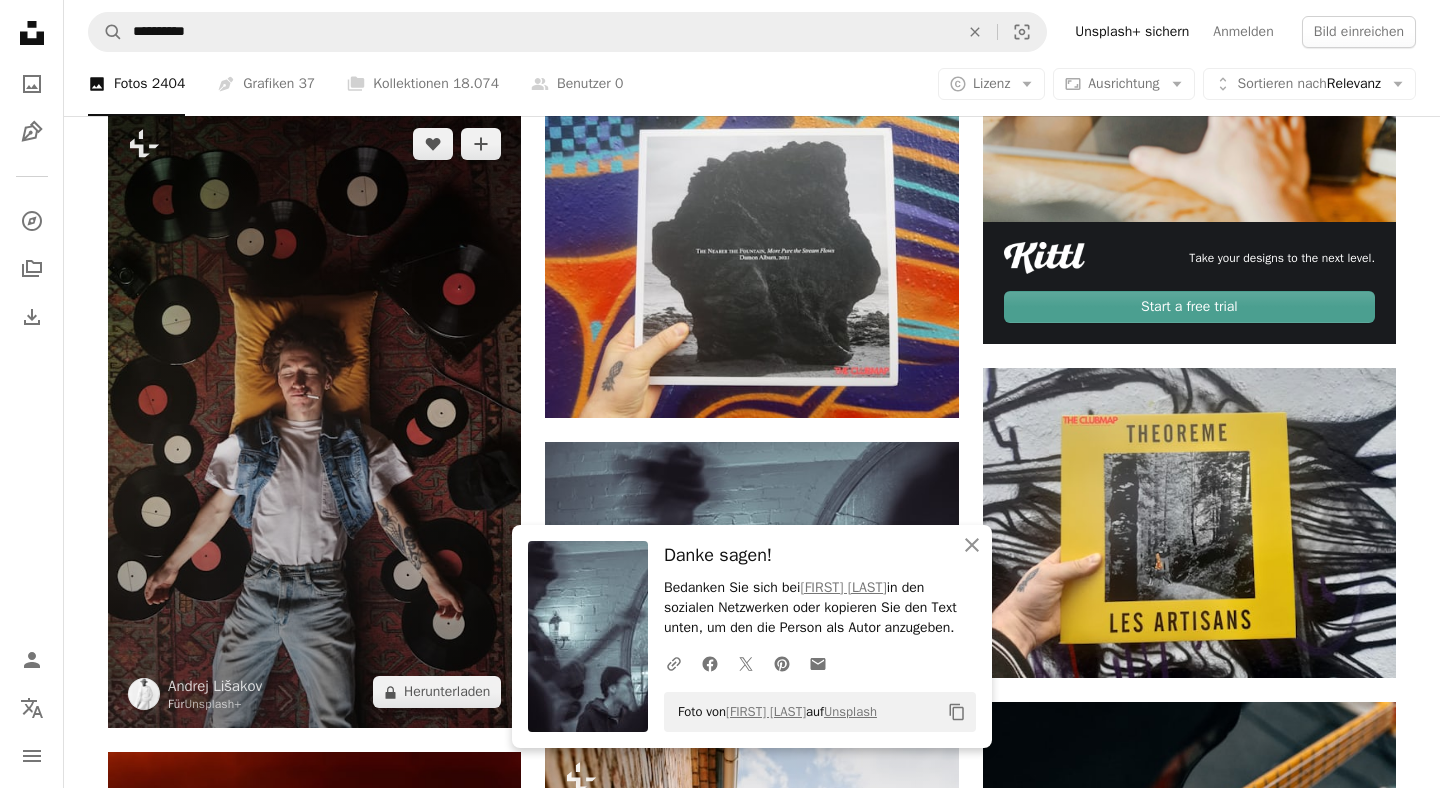 scroll, scrollTop: 677, scrollLeft: 0, axis: vertical 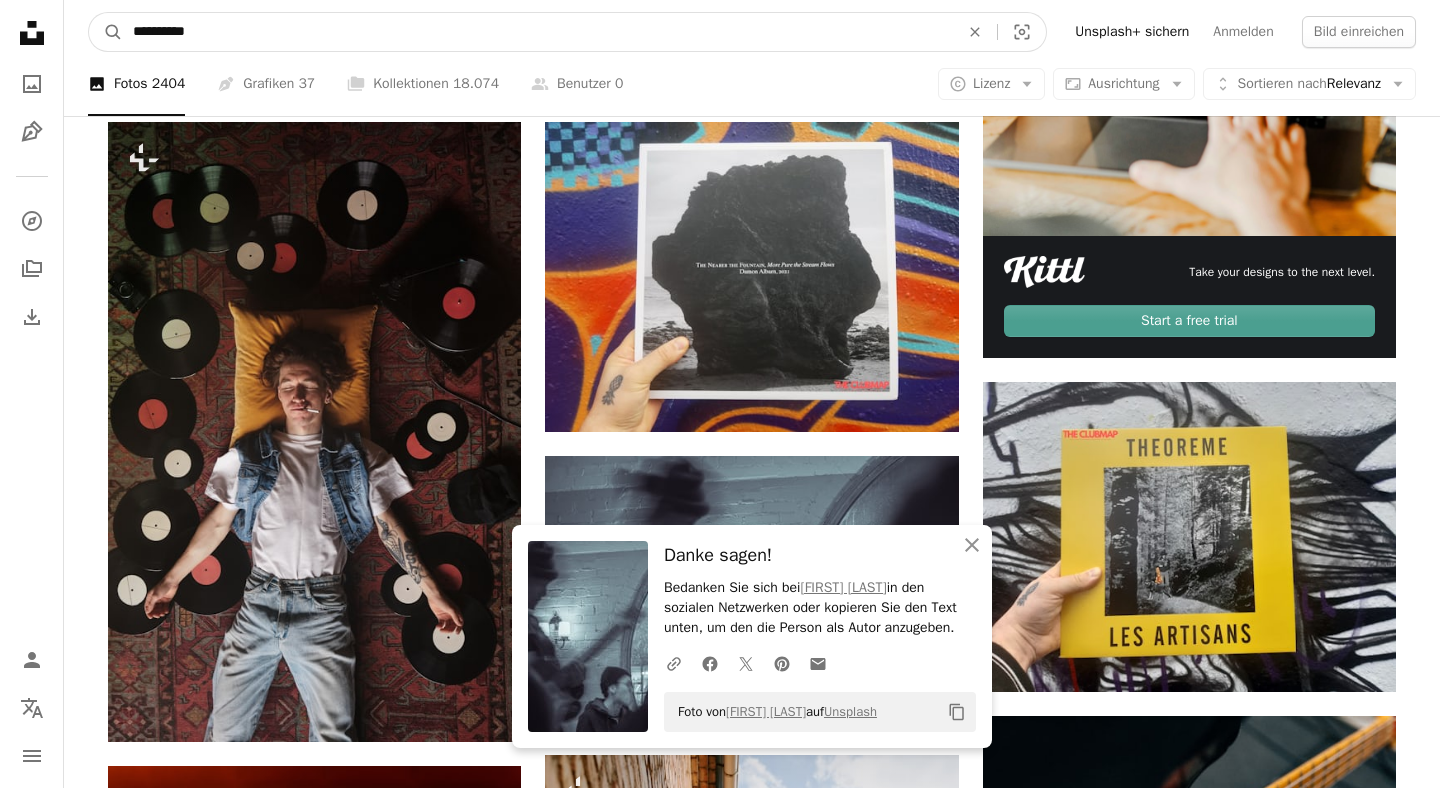 click on "**********" at bounding box center (538, 32) 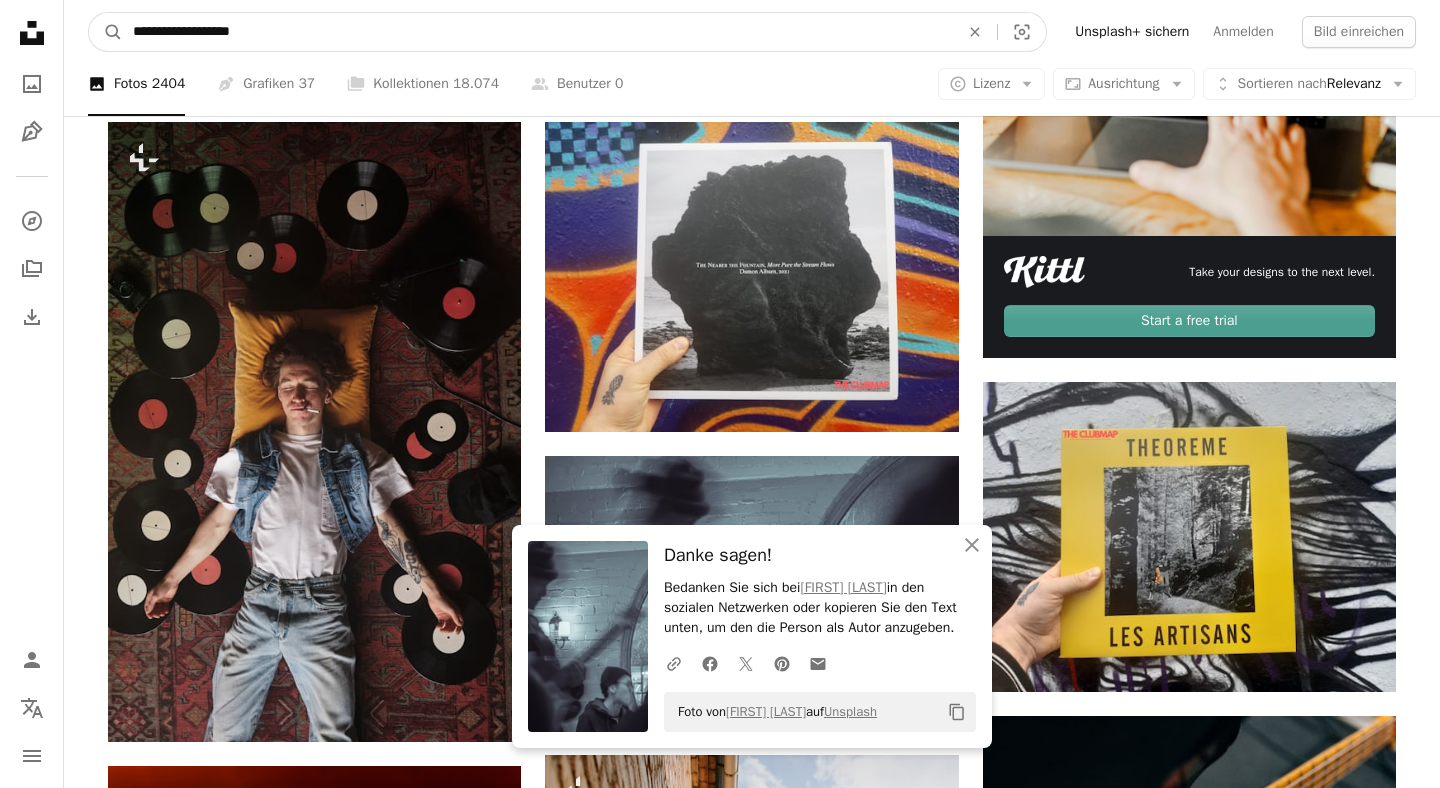 type on "**********" 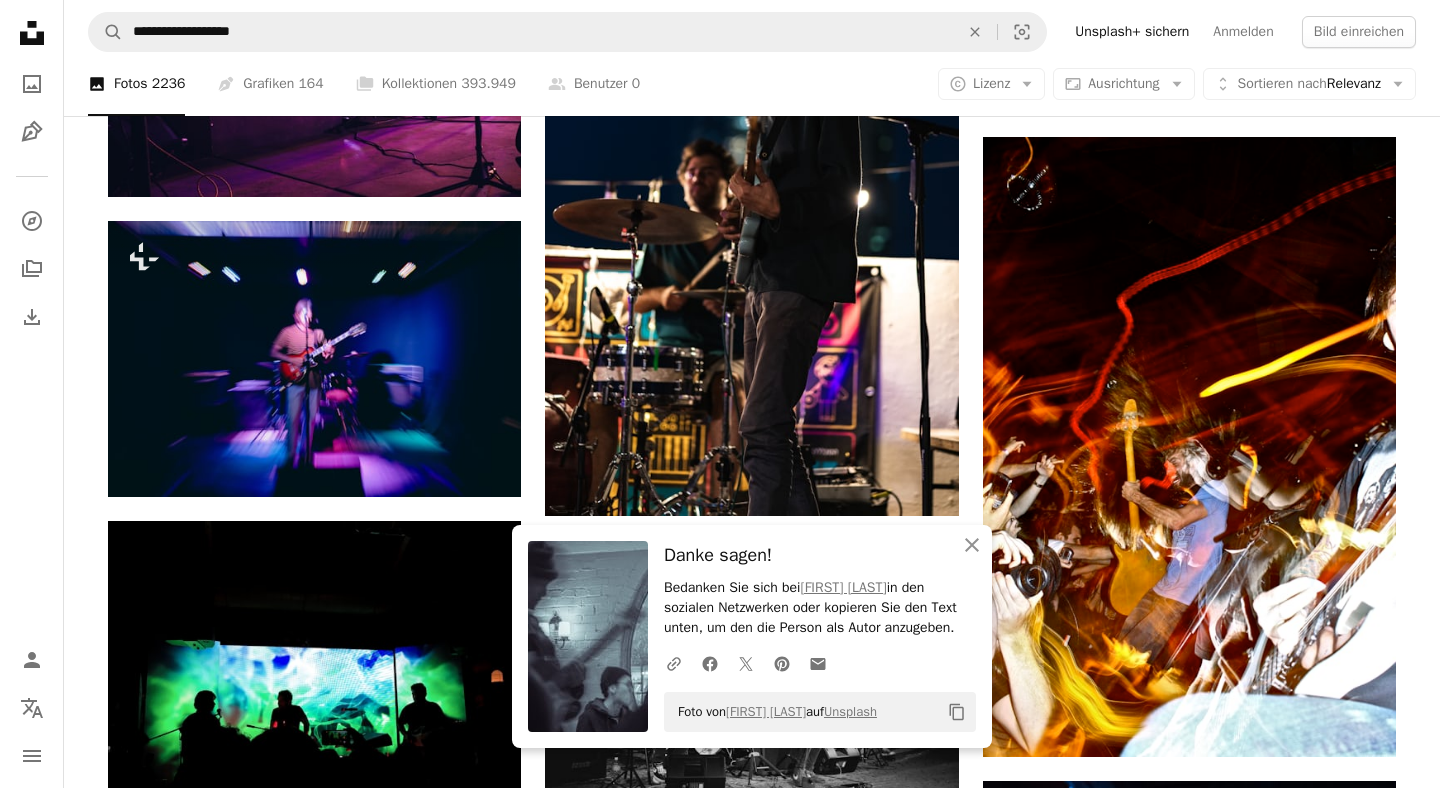 scroll, scrollTop: 1052, scrollLeft: 0, axis: vertical 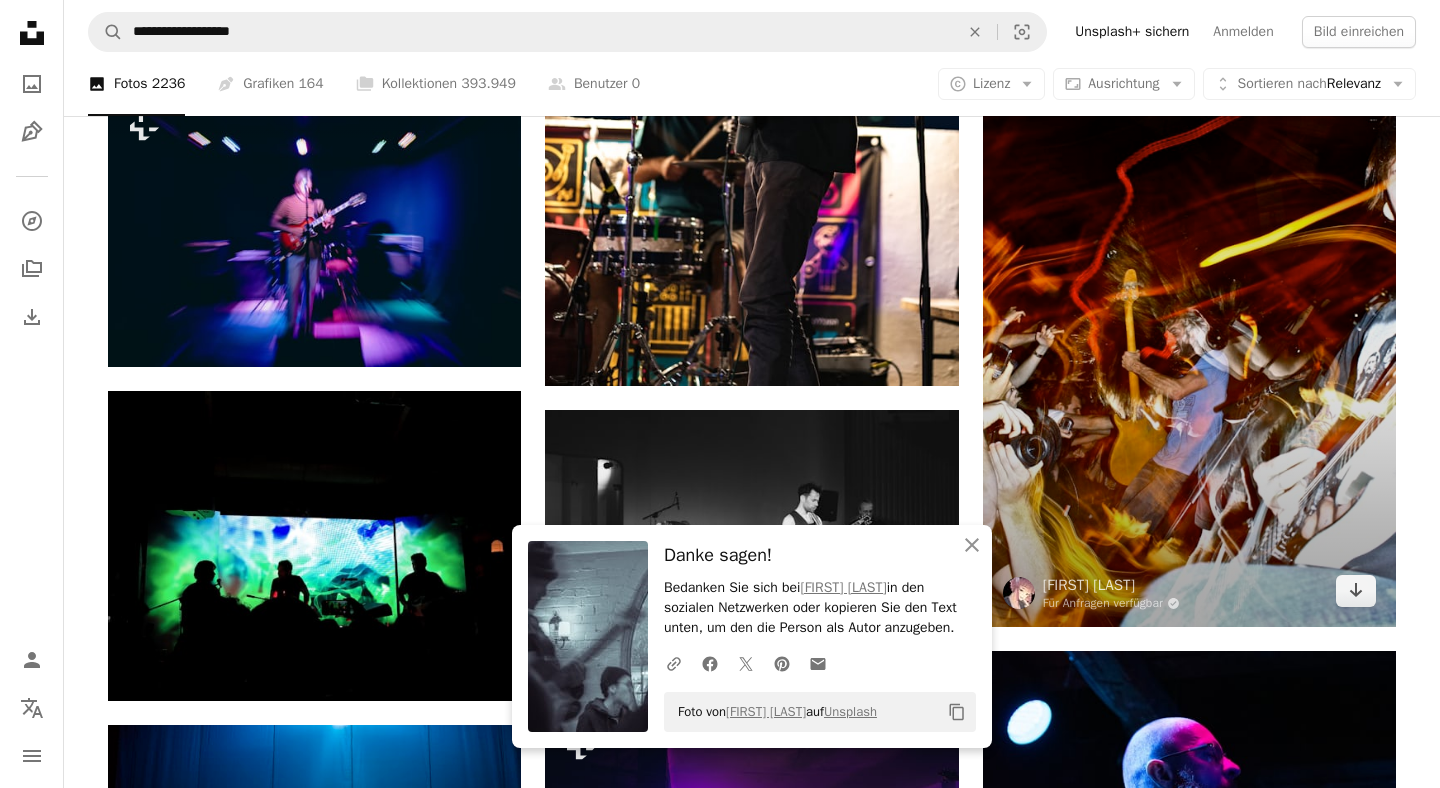 click at bounding box center [1189, 317] 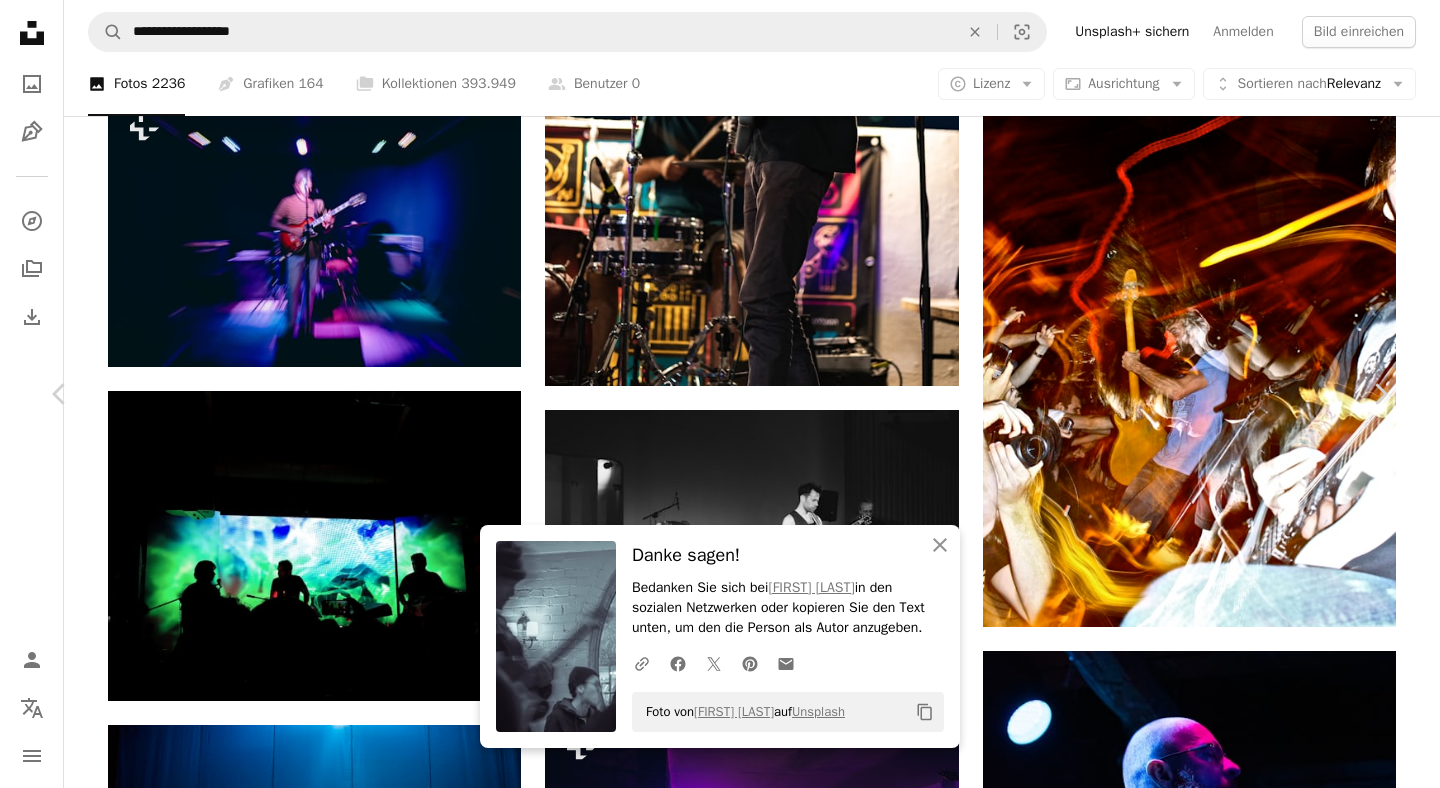 click on "Chevron down" 